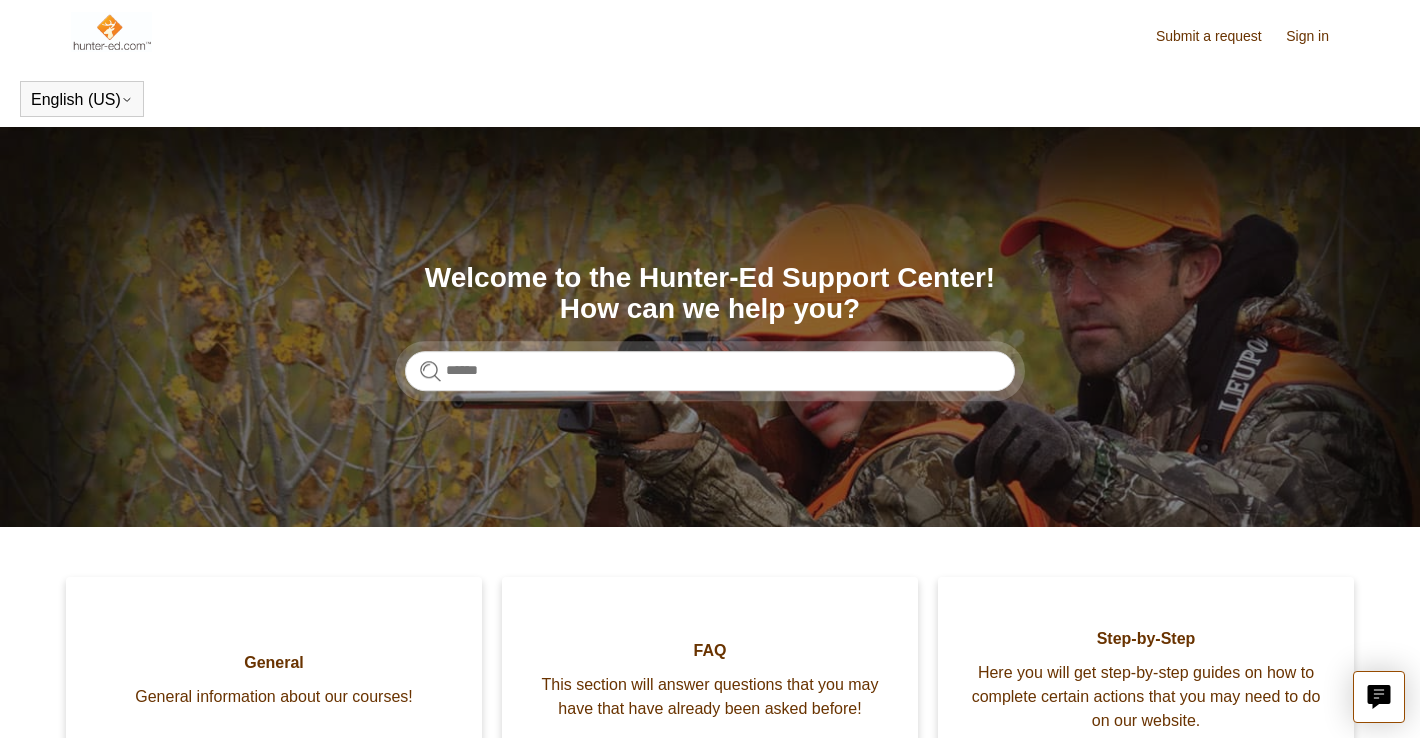 scroll, scrollTop: 0, scrollLeft: 0, axis: both 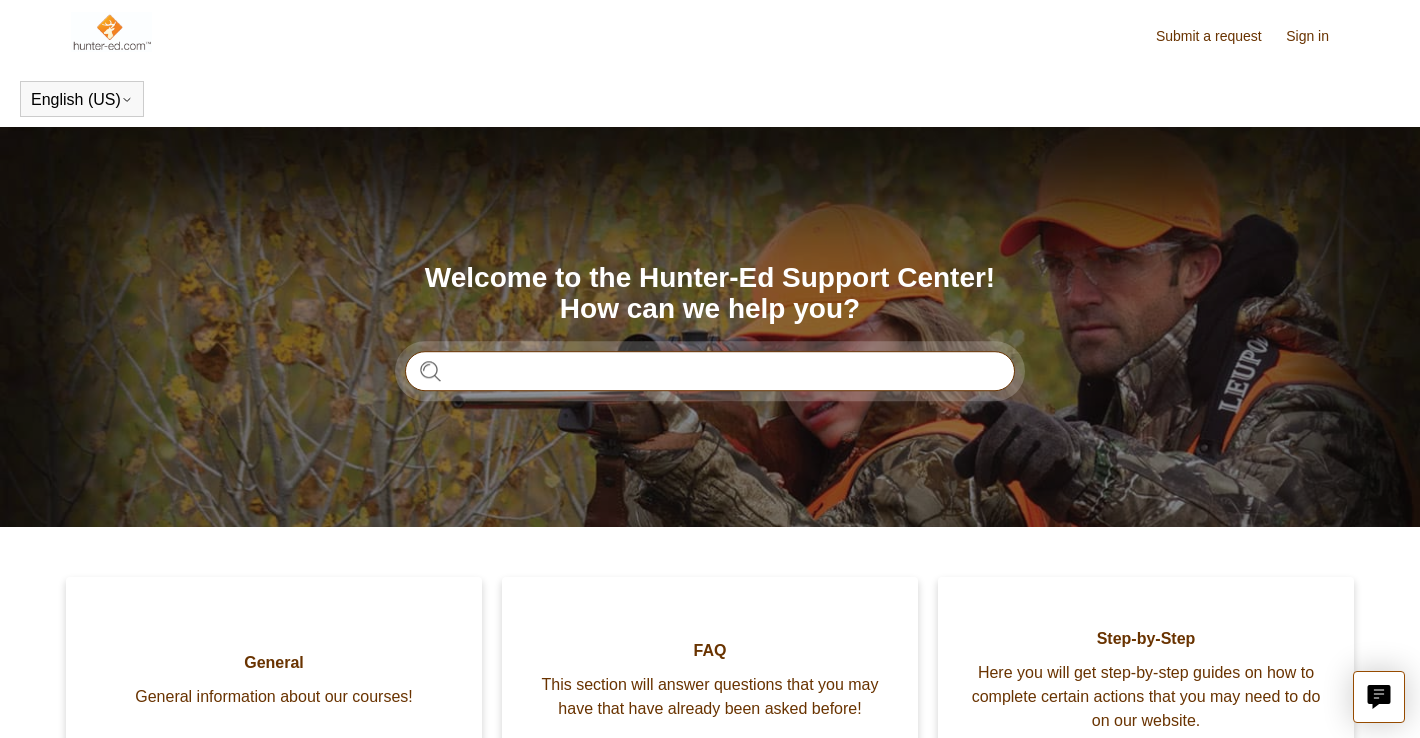 click at bounding box center (710, 371) 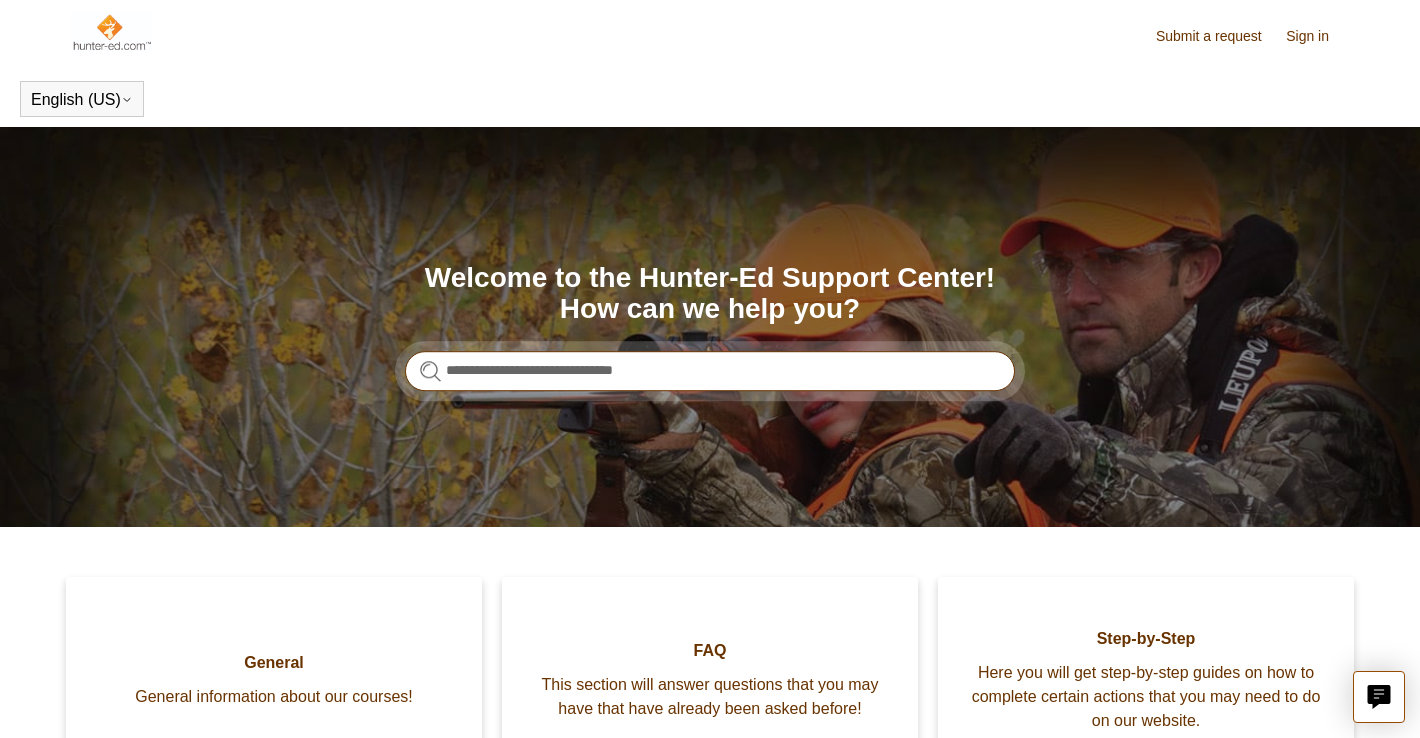 type on "**********" 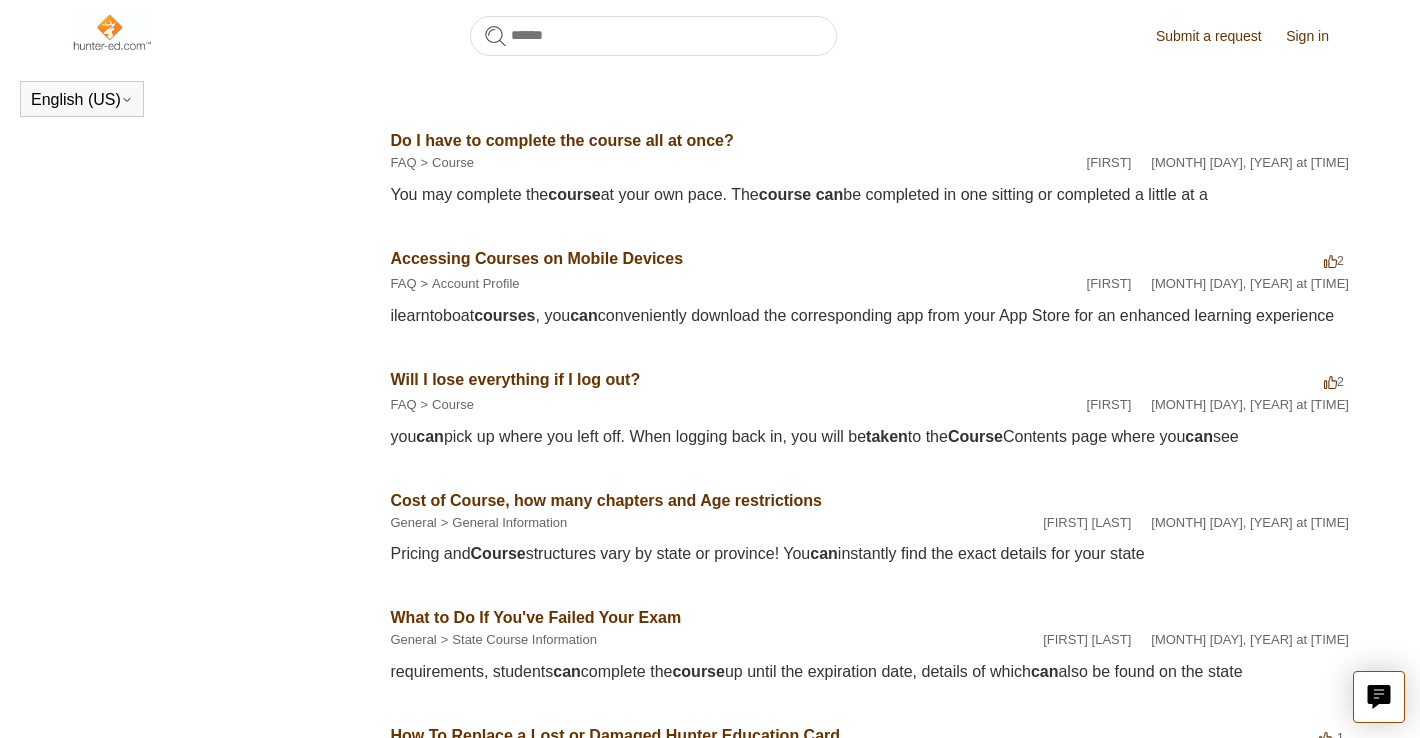 scroll, scrollTop: 1130, scrollLeft: 0, axis: vertical 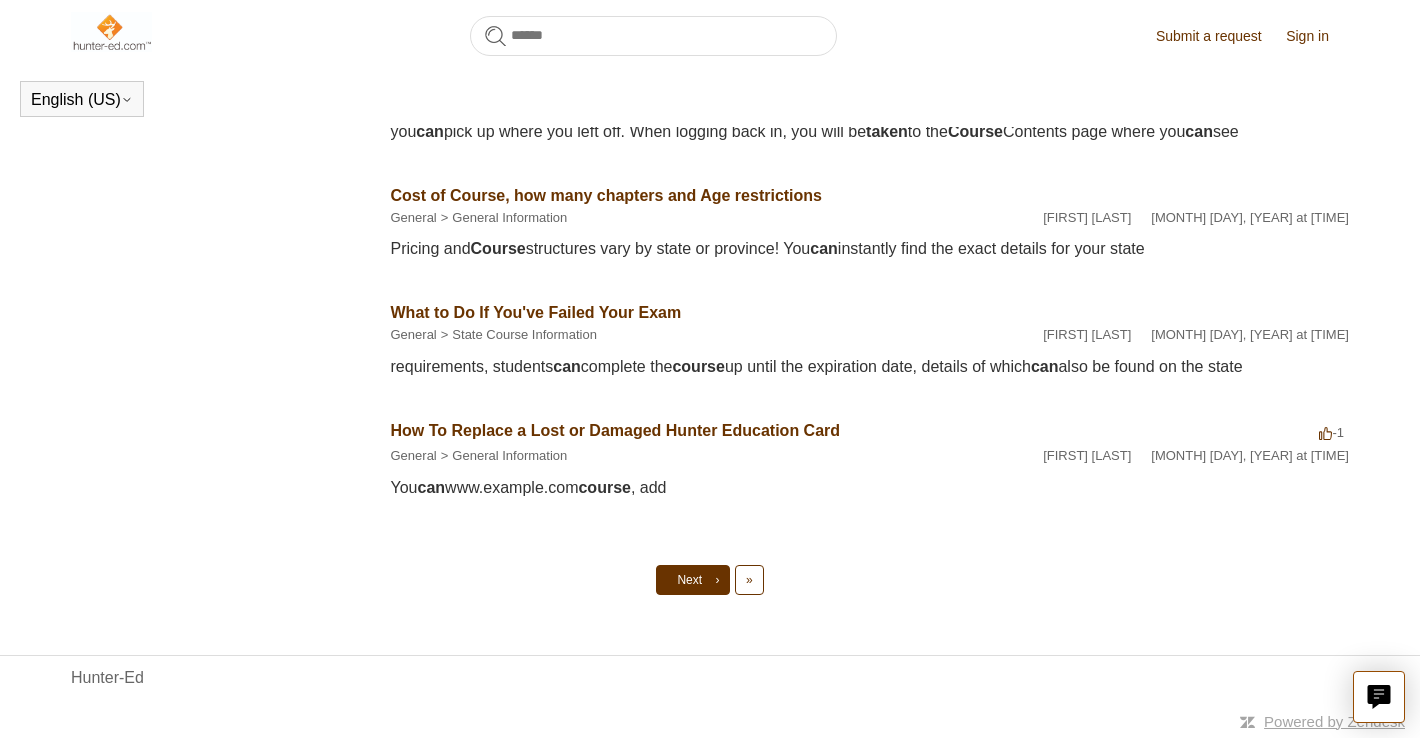 click on "Next" at bounding box center (689, 580) 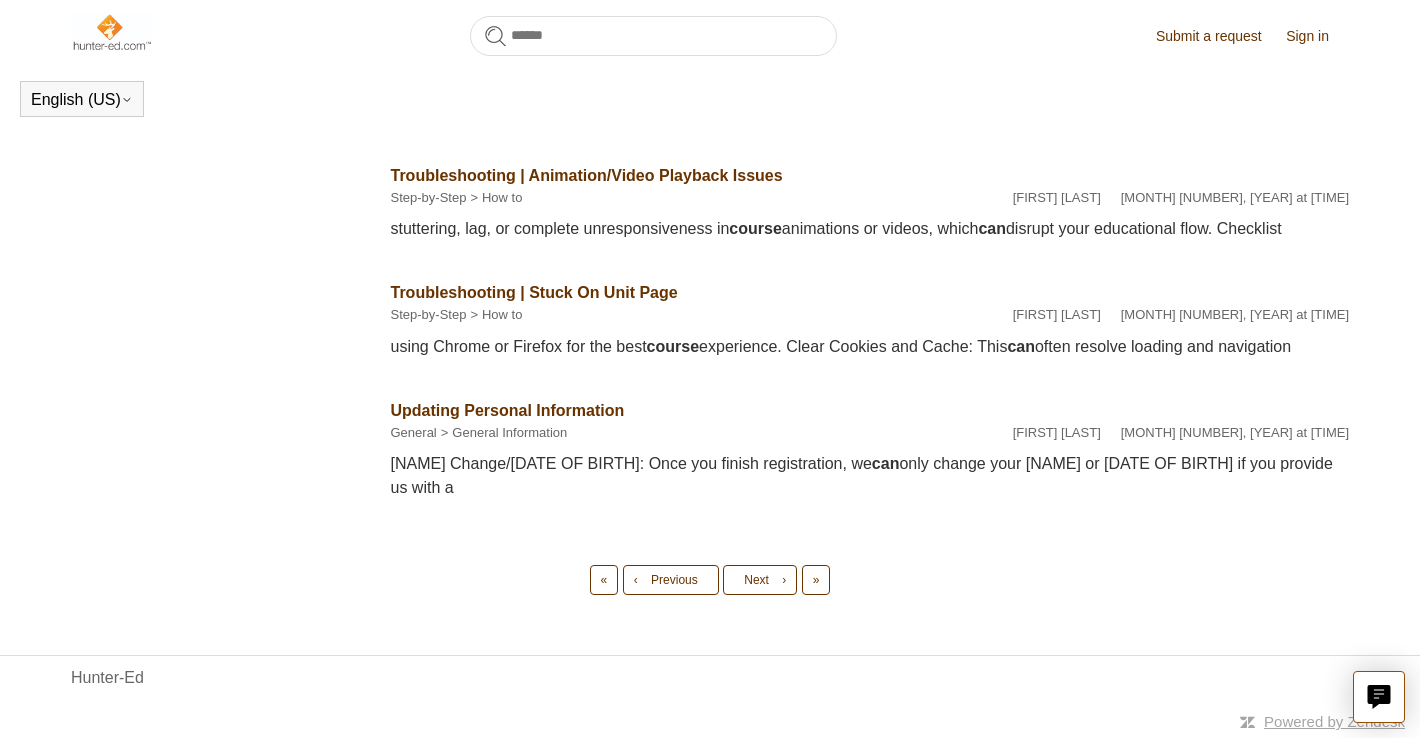 scroll, scrollTop: 1095, scrollLeft: 0, axis: vertical 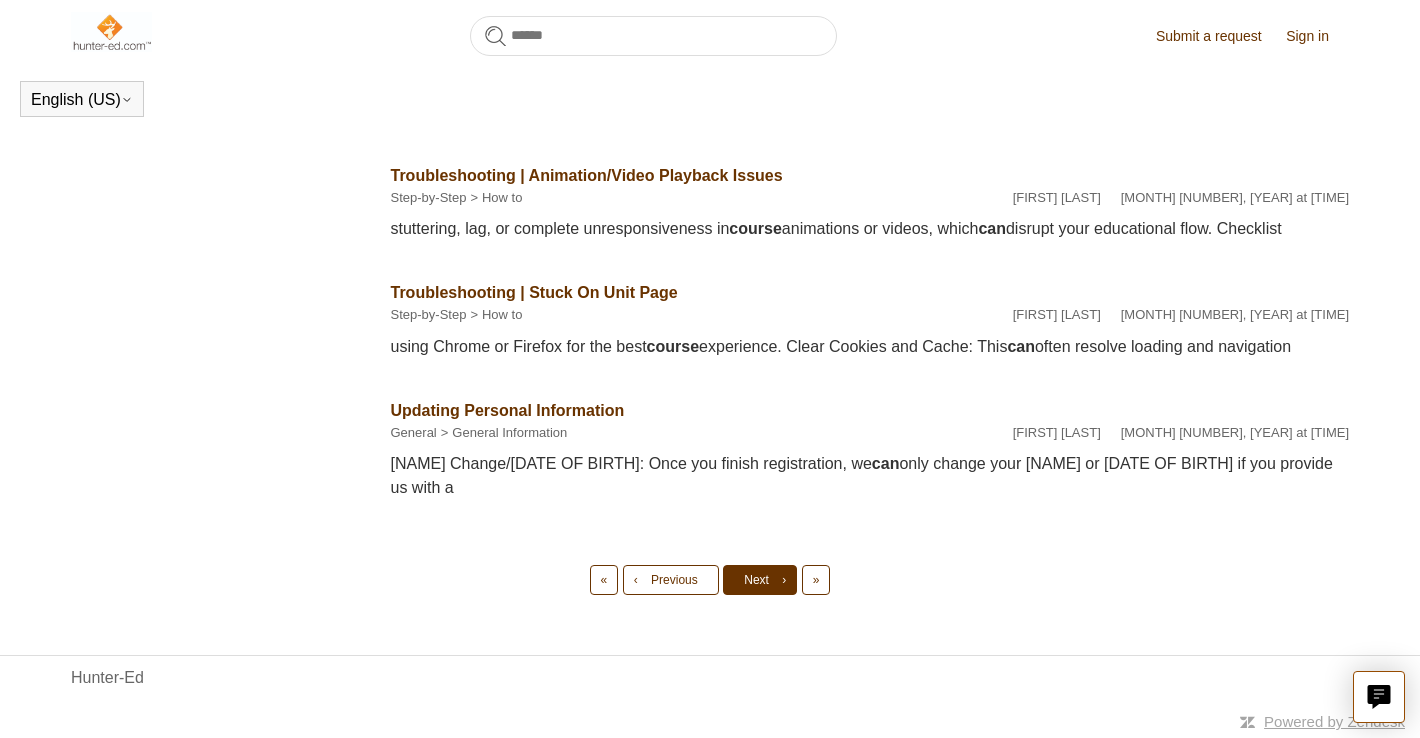 click on "Next" at bounding box center [756, 580] 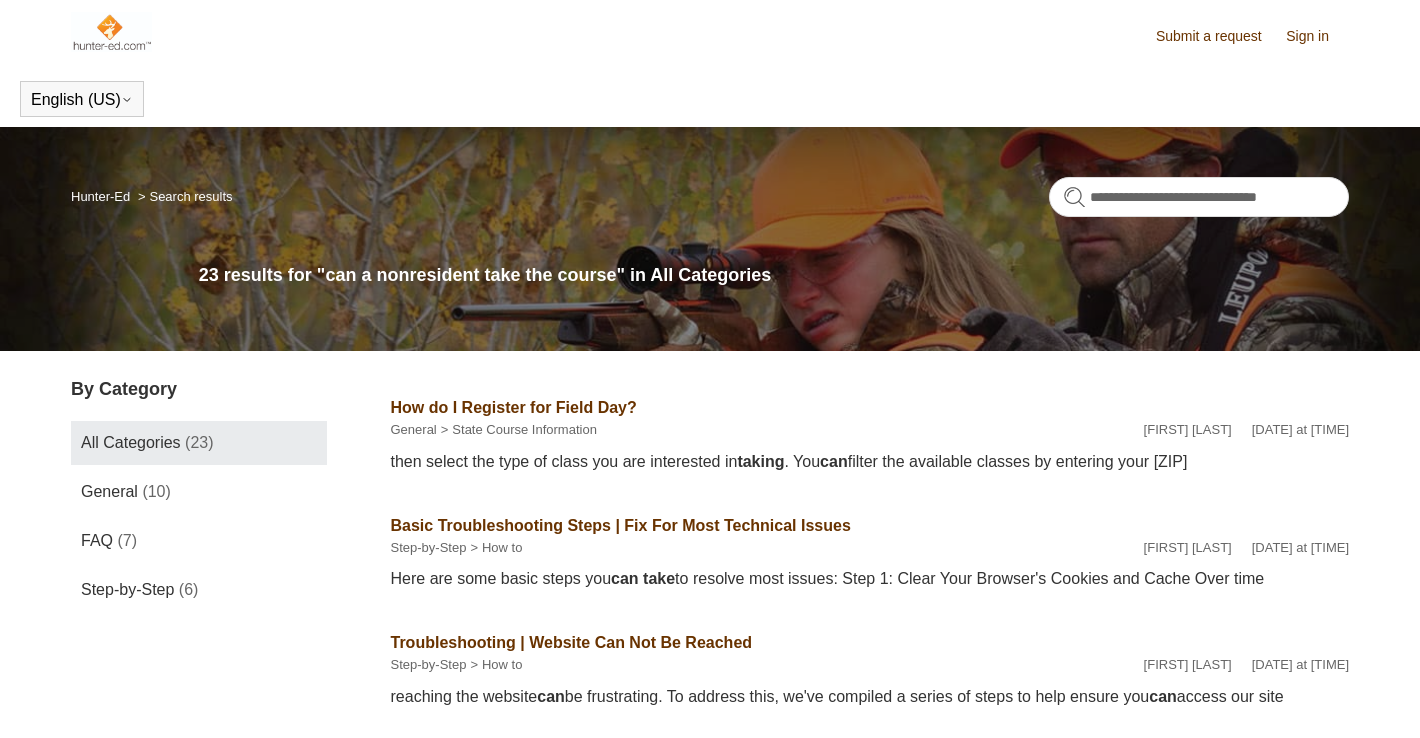 scroll, scrollTop: 233, scrollLeft: 0, axis: vertical 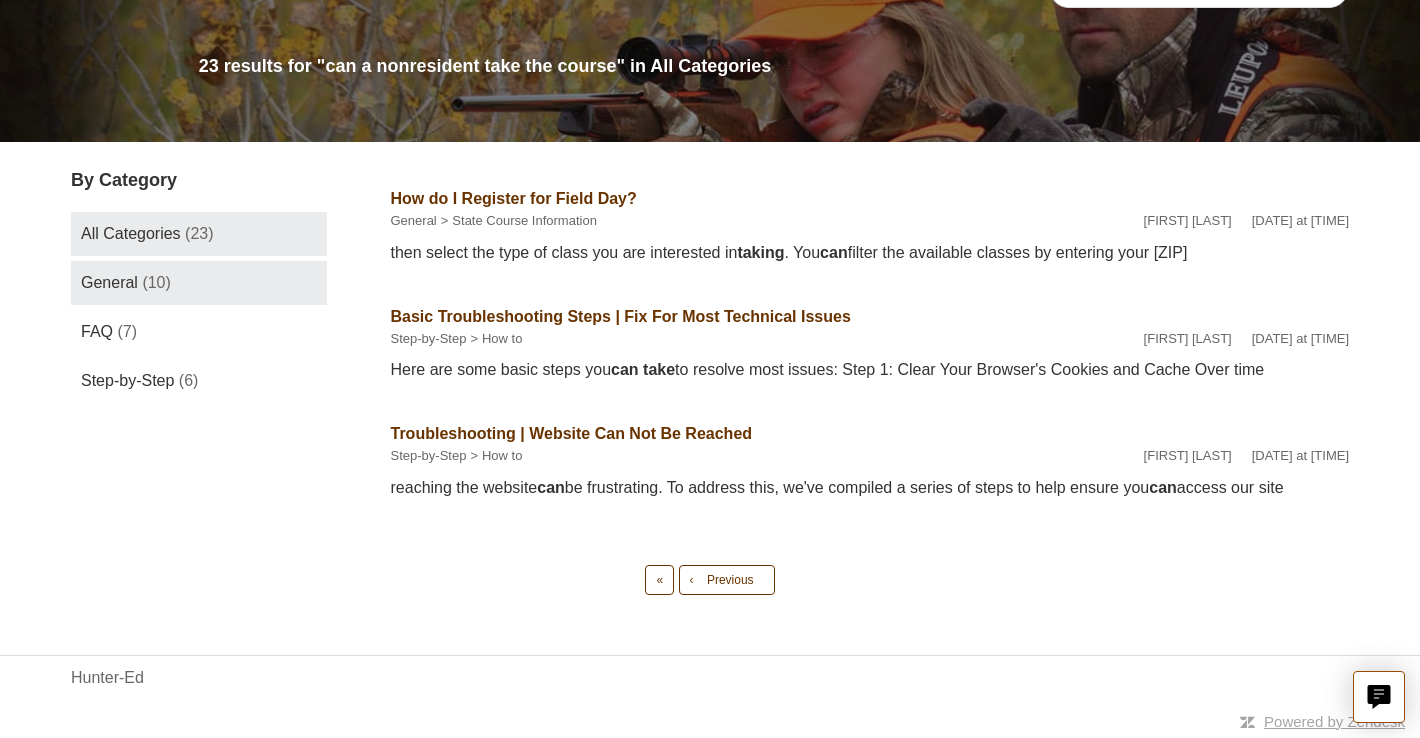 click on "General" at bounding box center (109, 282) 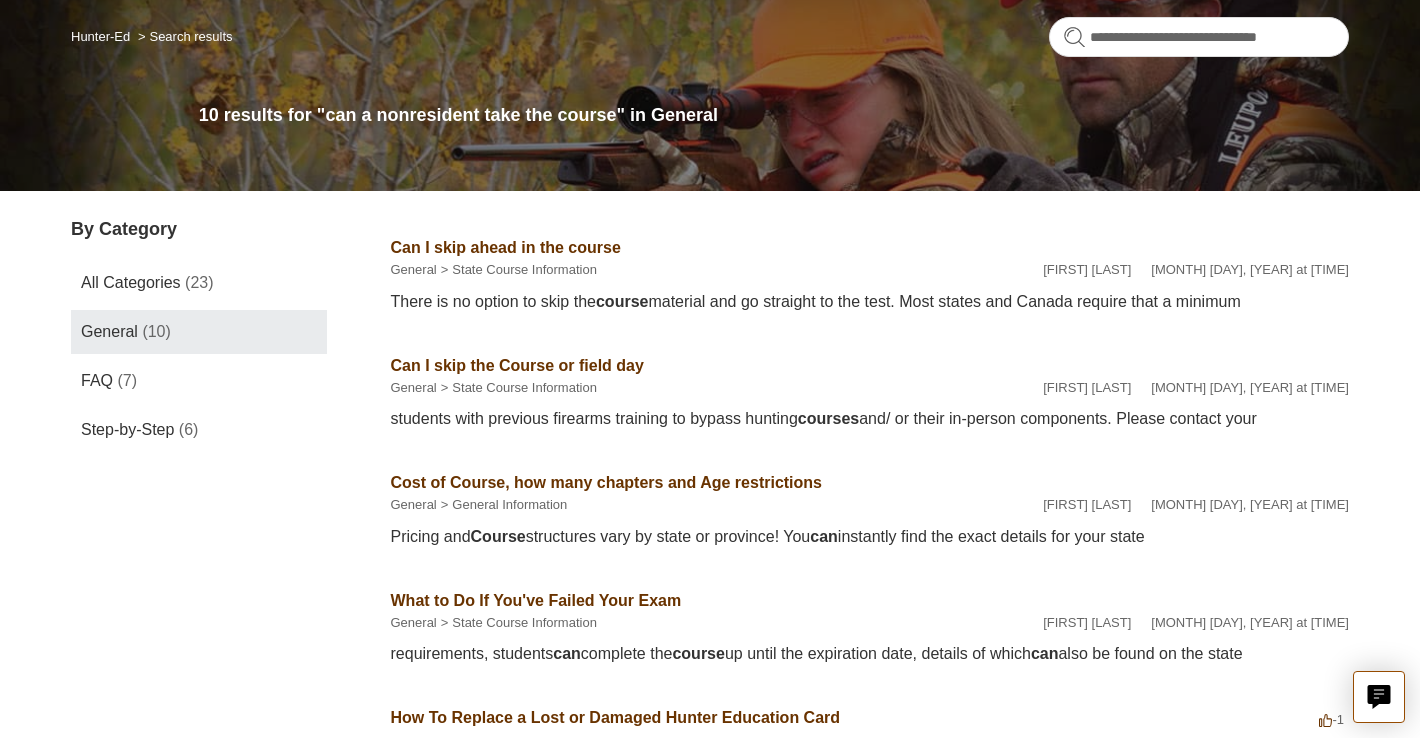 scroll, scrollTop: 0, scrollLeft: 0, axis: both 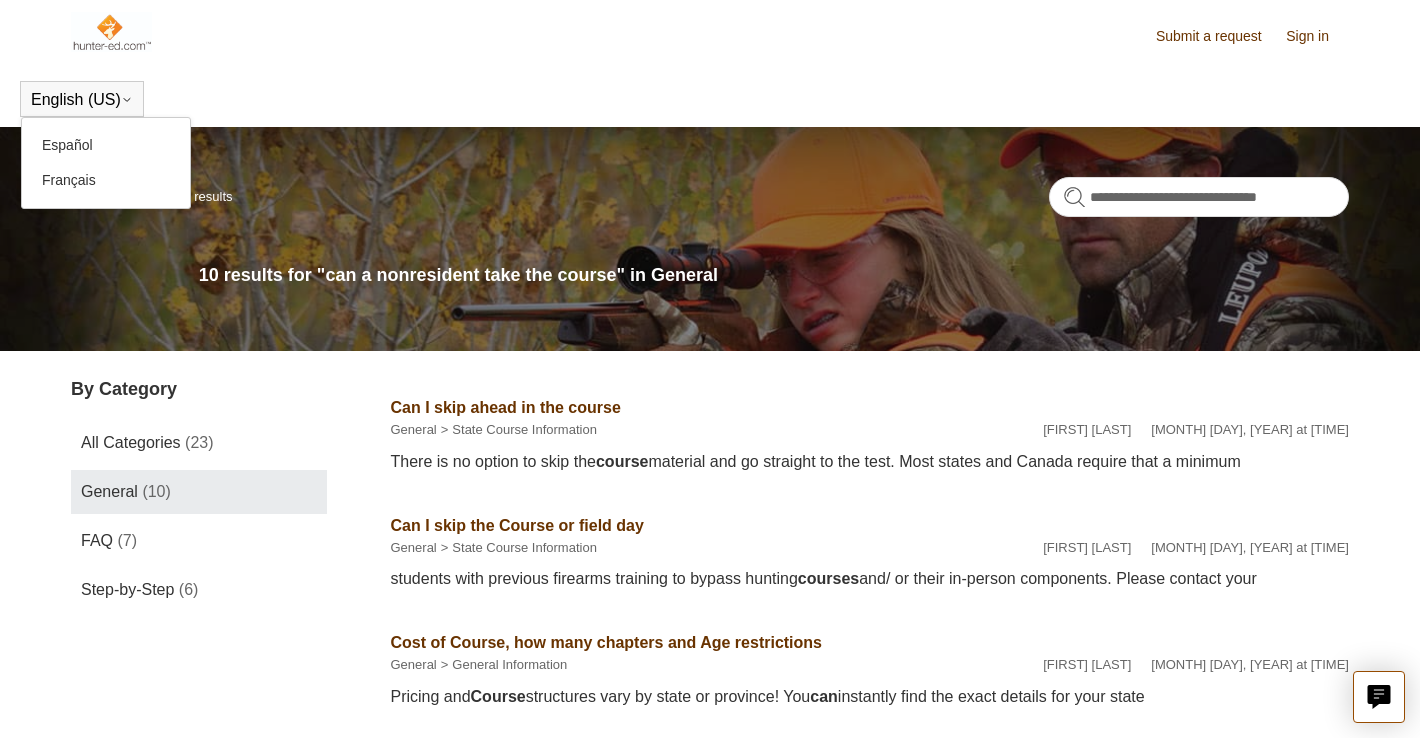 click 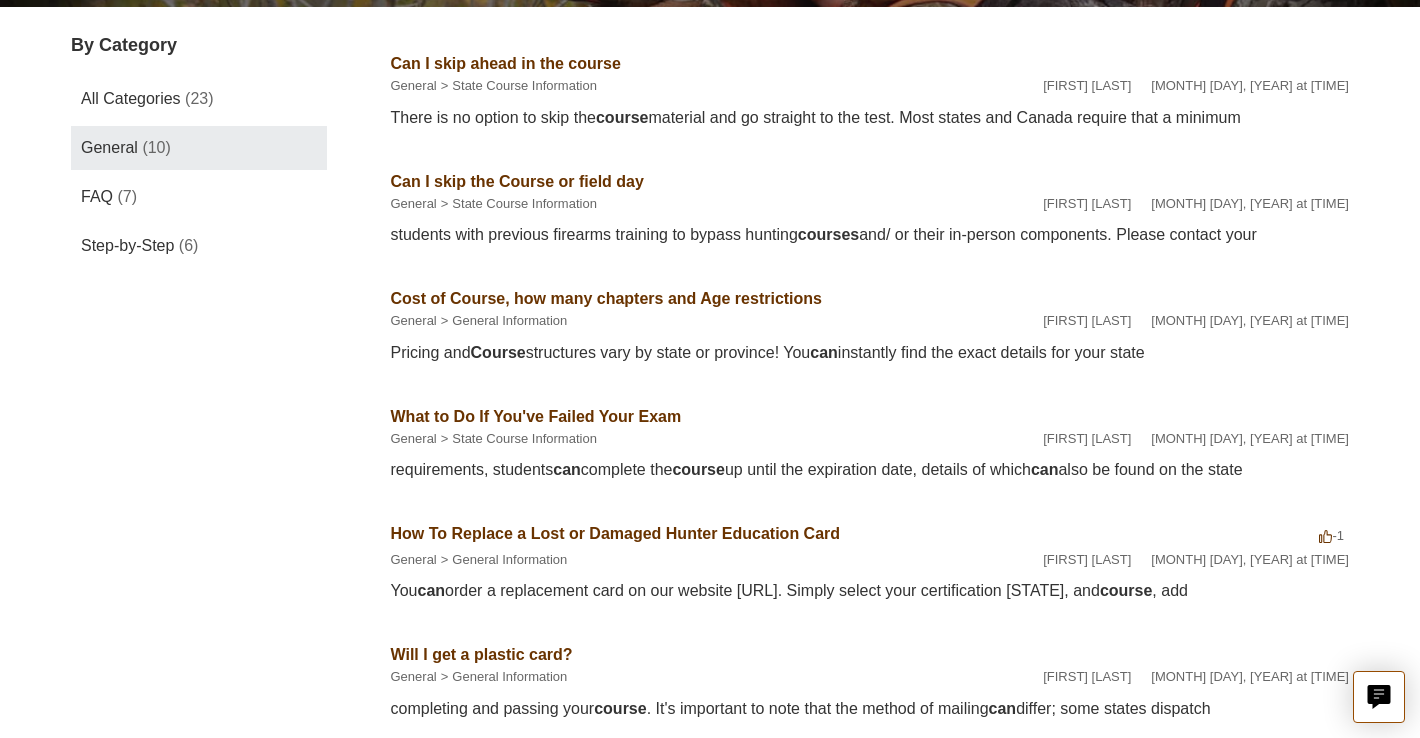 click on "Cost of Course, how many chapters and Age restrictions" at bounding box center [607, 298] 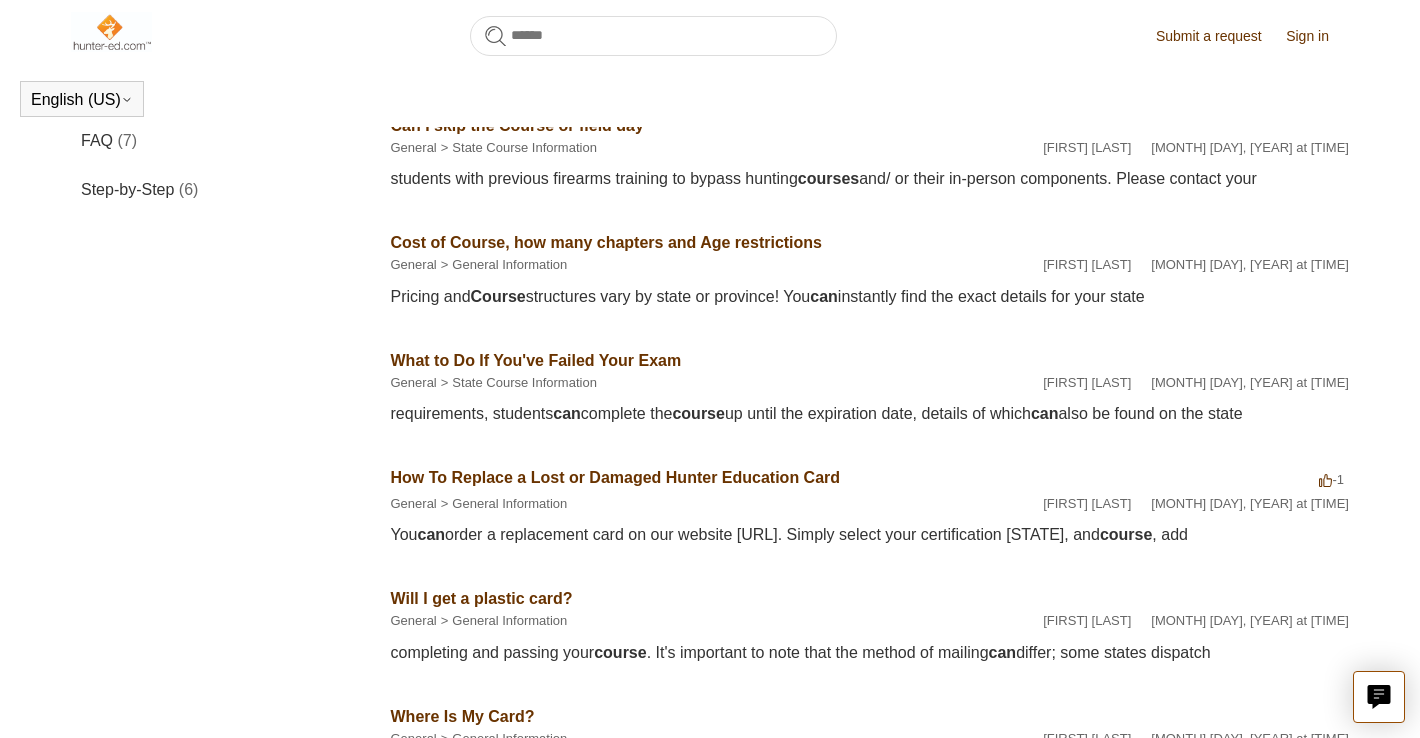 scroll, scrollTop: 400, scrollLeft: 0, axis: vertical 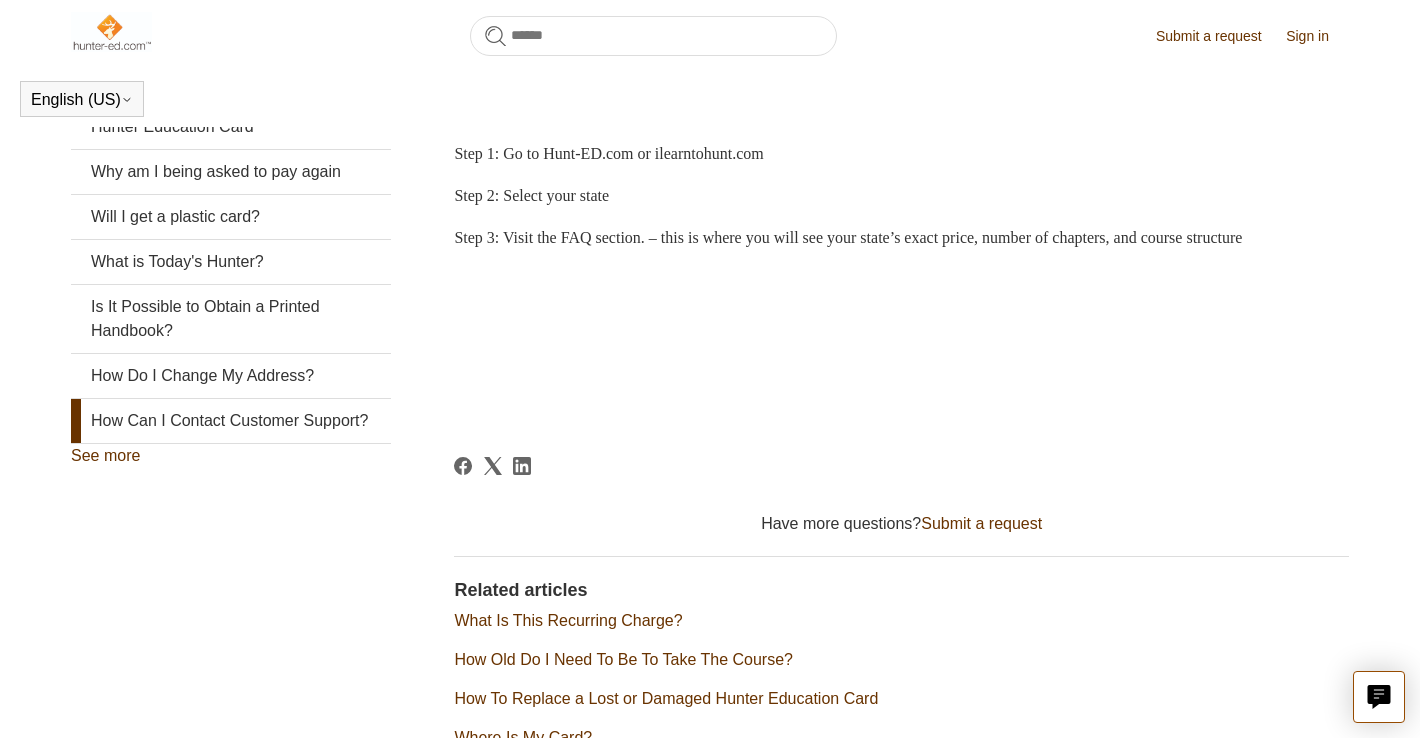 click on "How Can I Contact Customer Support?" at bounding box center (231, 421) 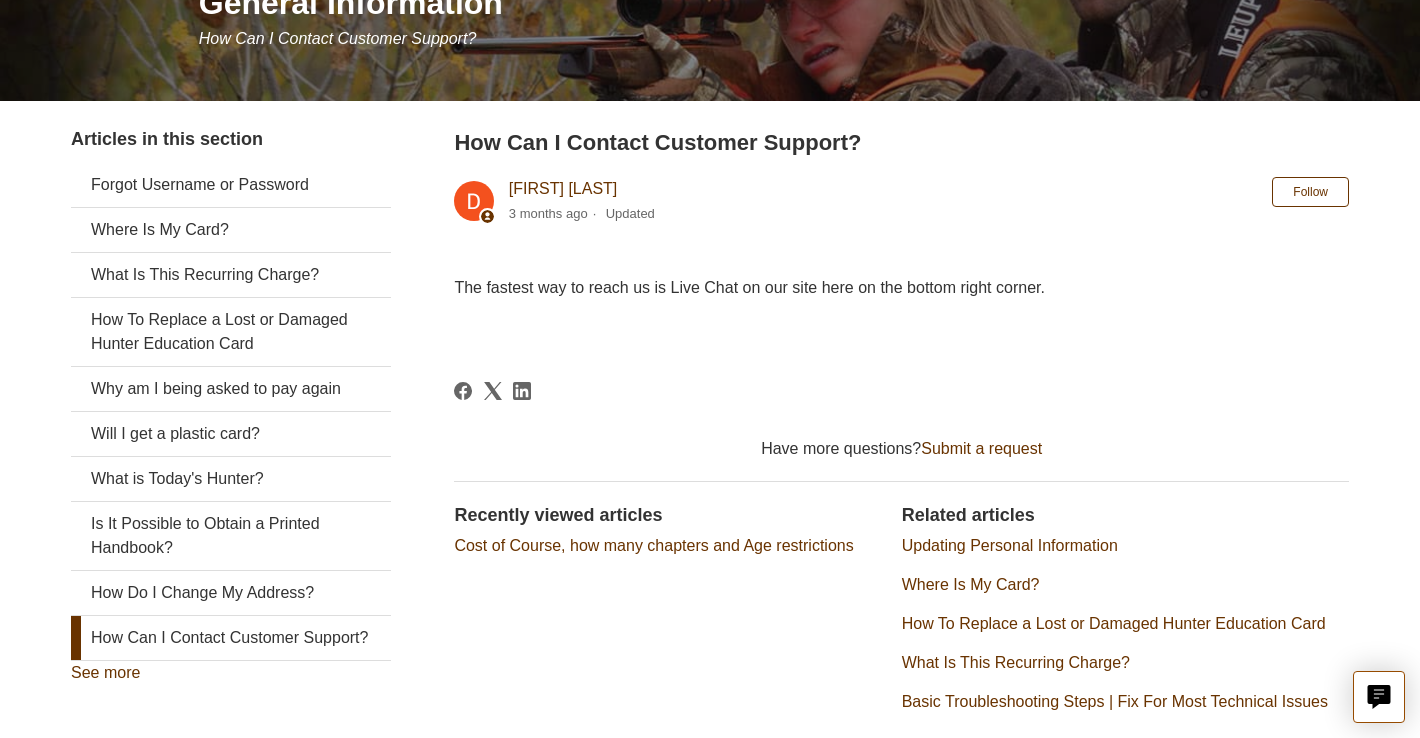 scroll, scrollTop: 300, scrollLeft: 0, axis: vertical 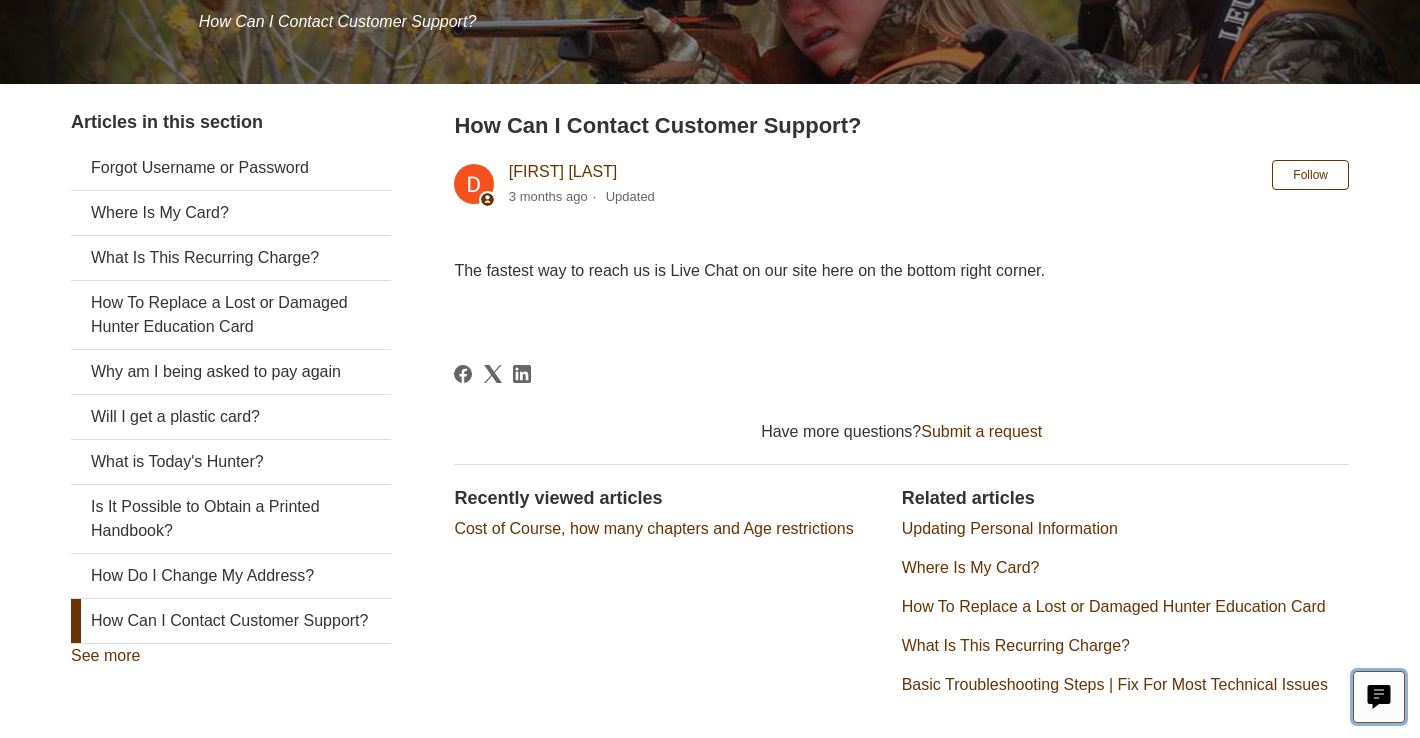 click 